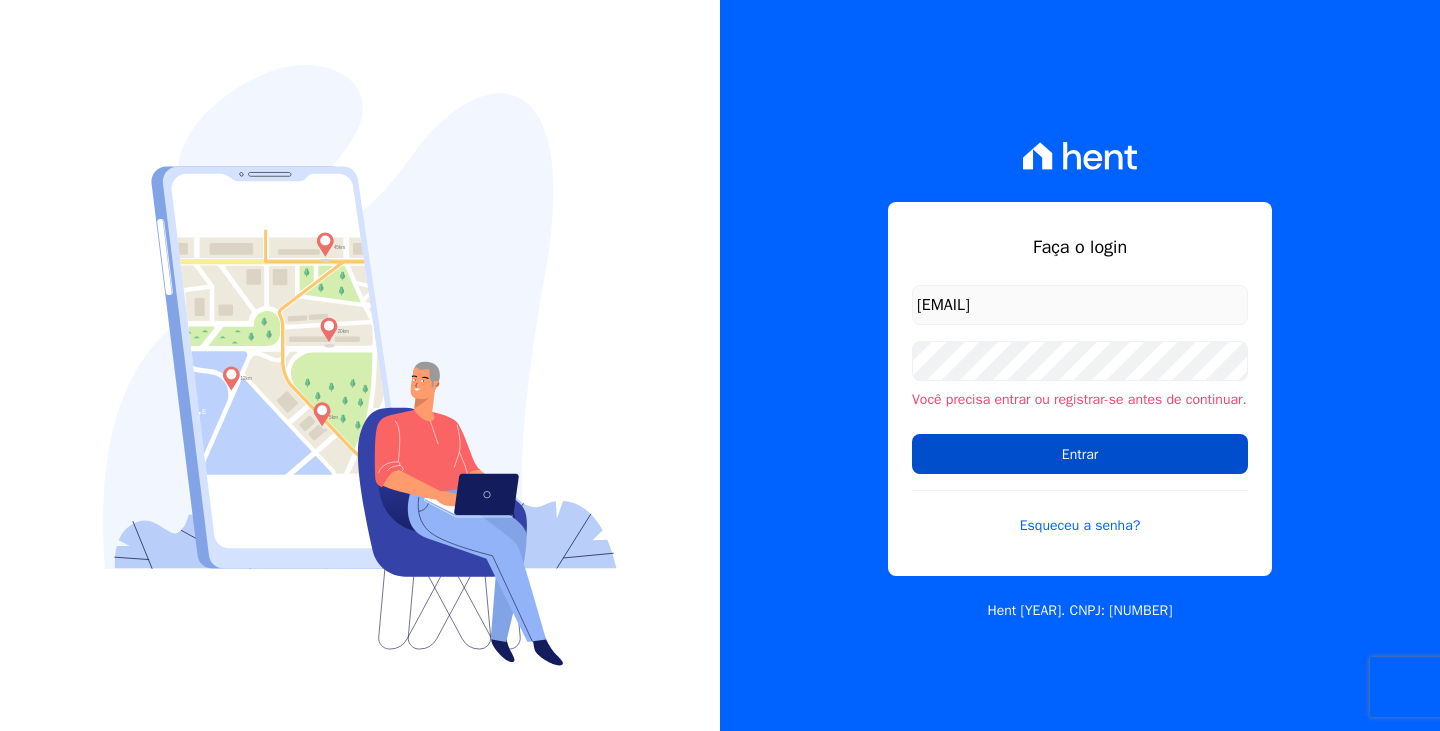 scroll, scrollTop: 0, scrollLeft: 0, axis: both 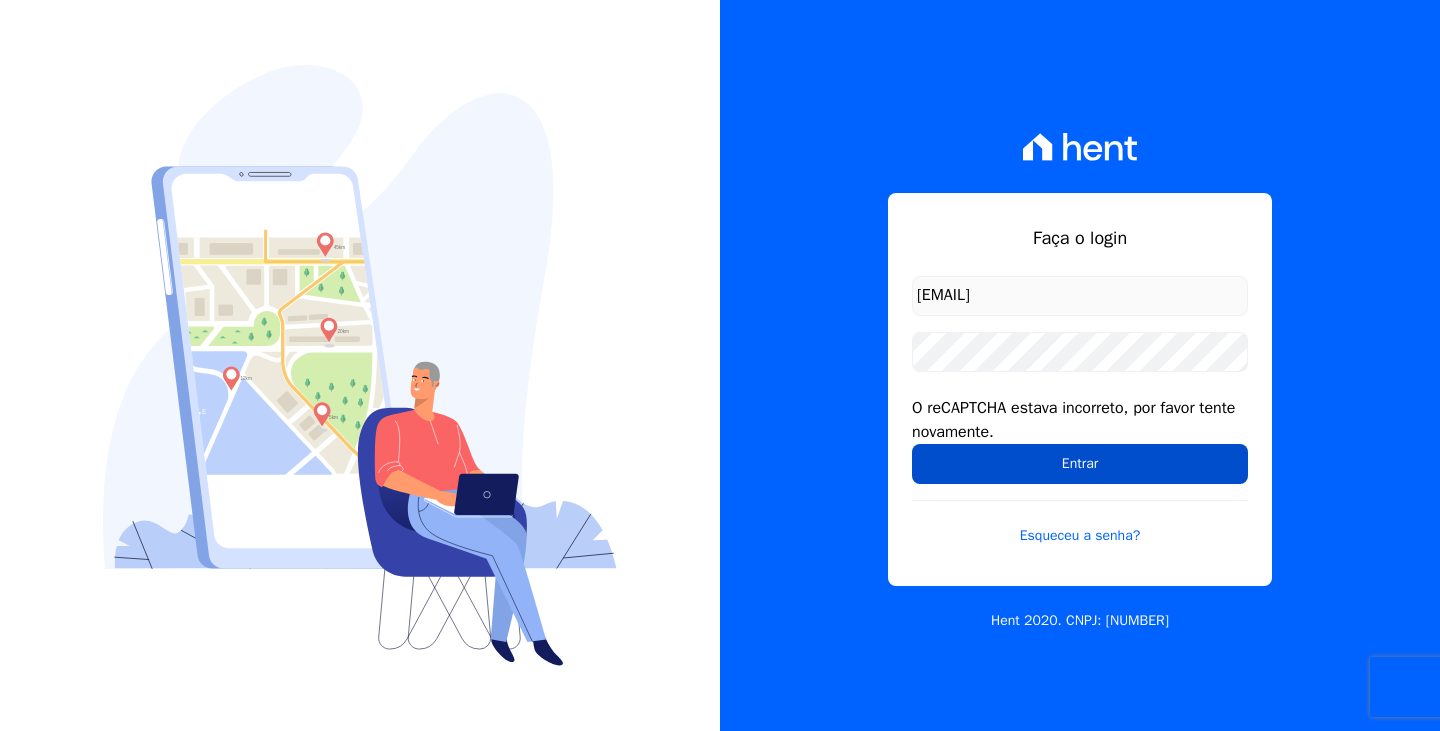 click on "Entrar" at bounding box center (1080, 464) 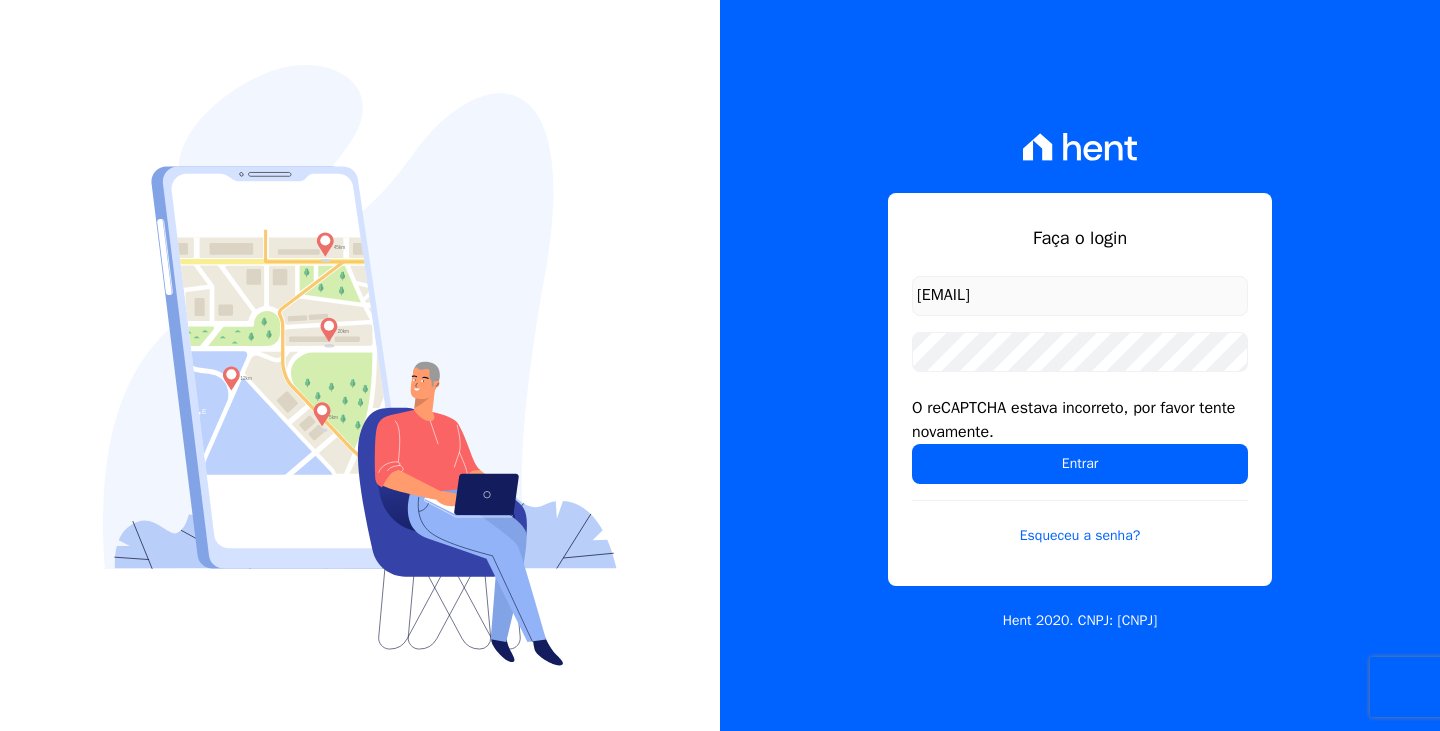 scroll, scrollTop: 0, scrollLeft: 0, axis: both 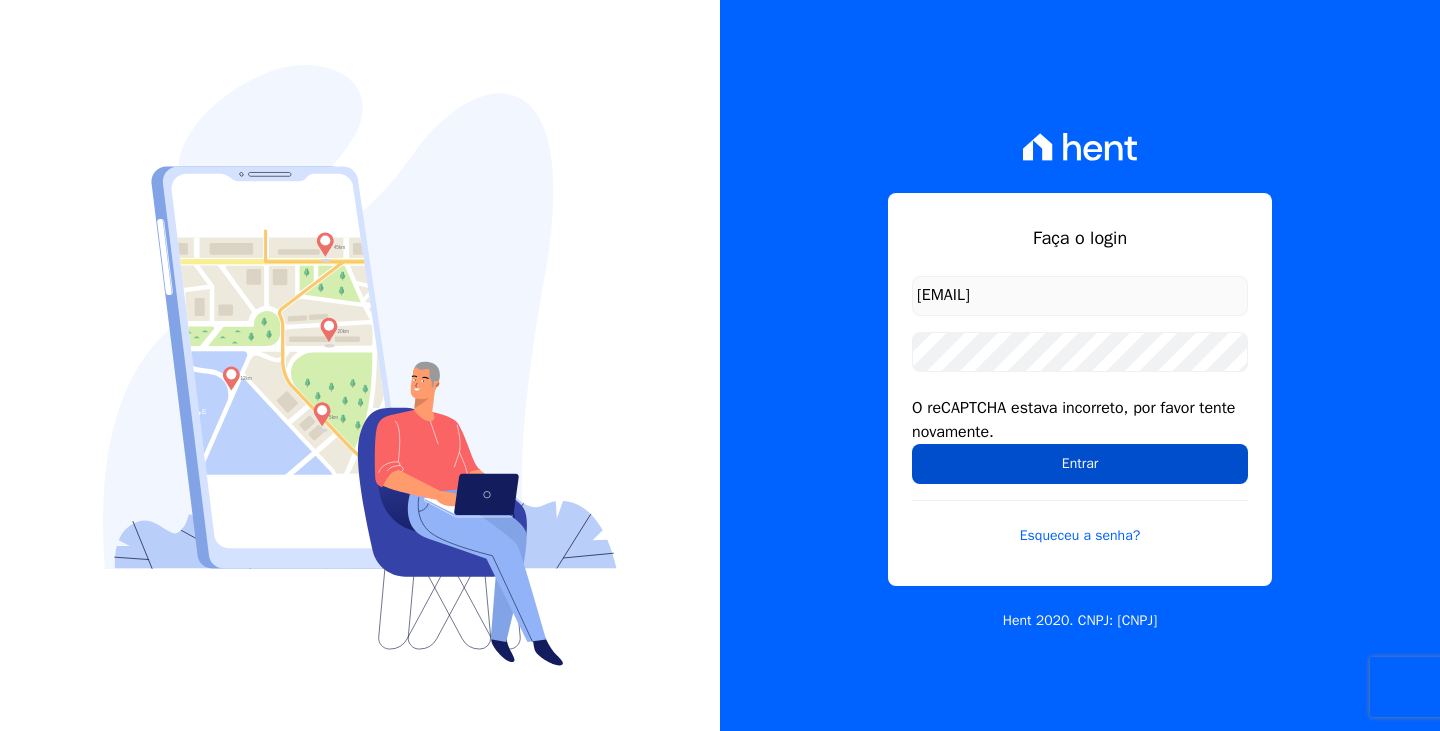 click on "Entrar" at bounding box center (1080, 464) 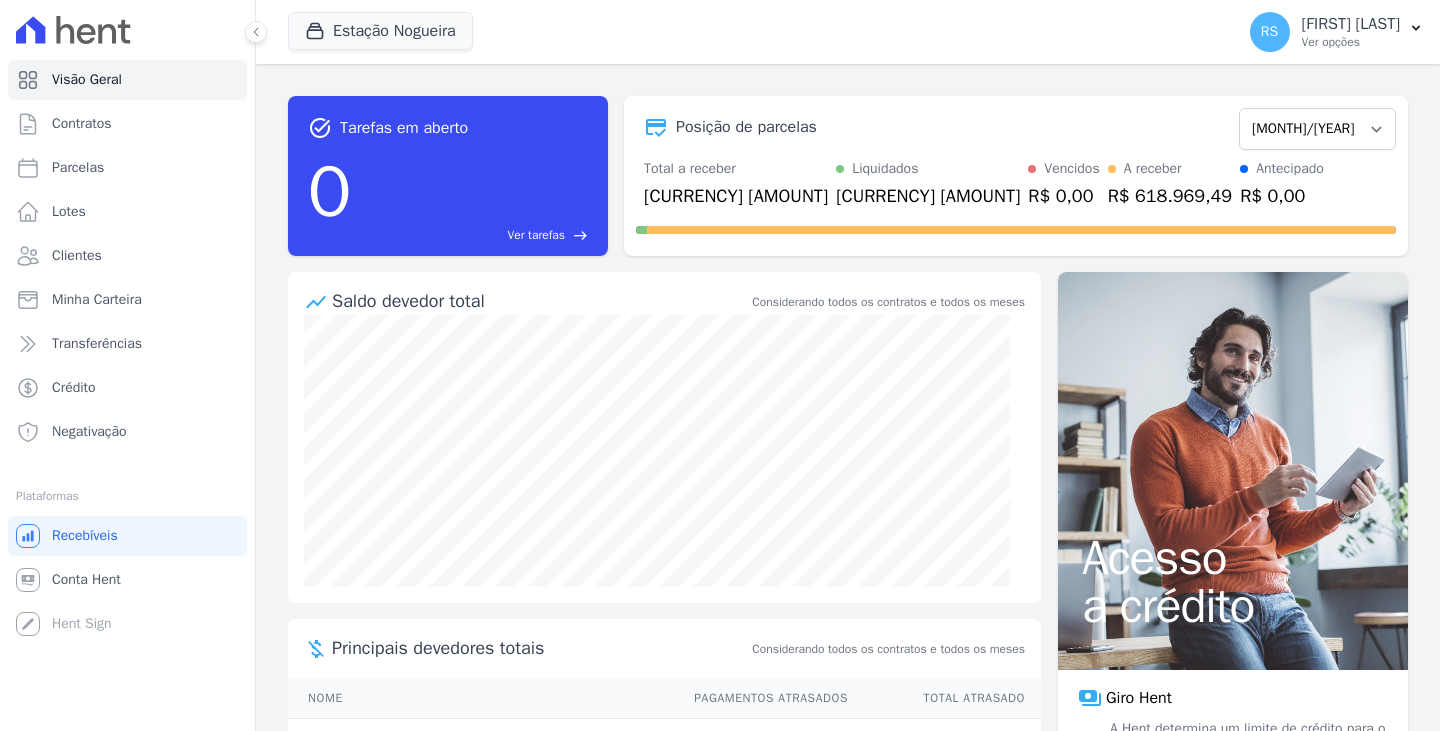 scroll, scrollTop: 0, scrollLeft: 0, axis: both 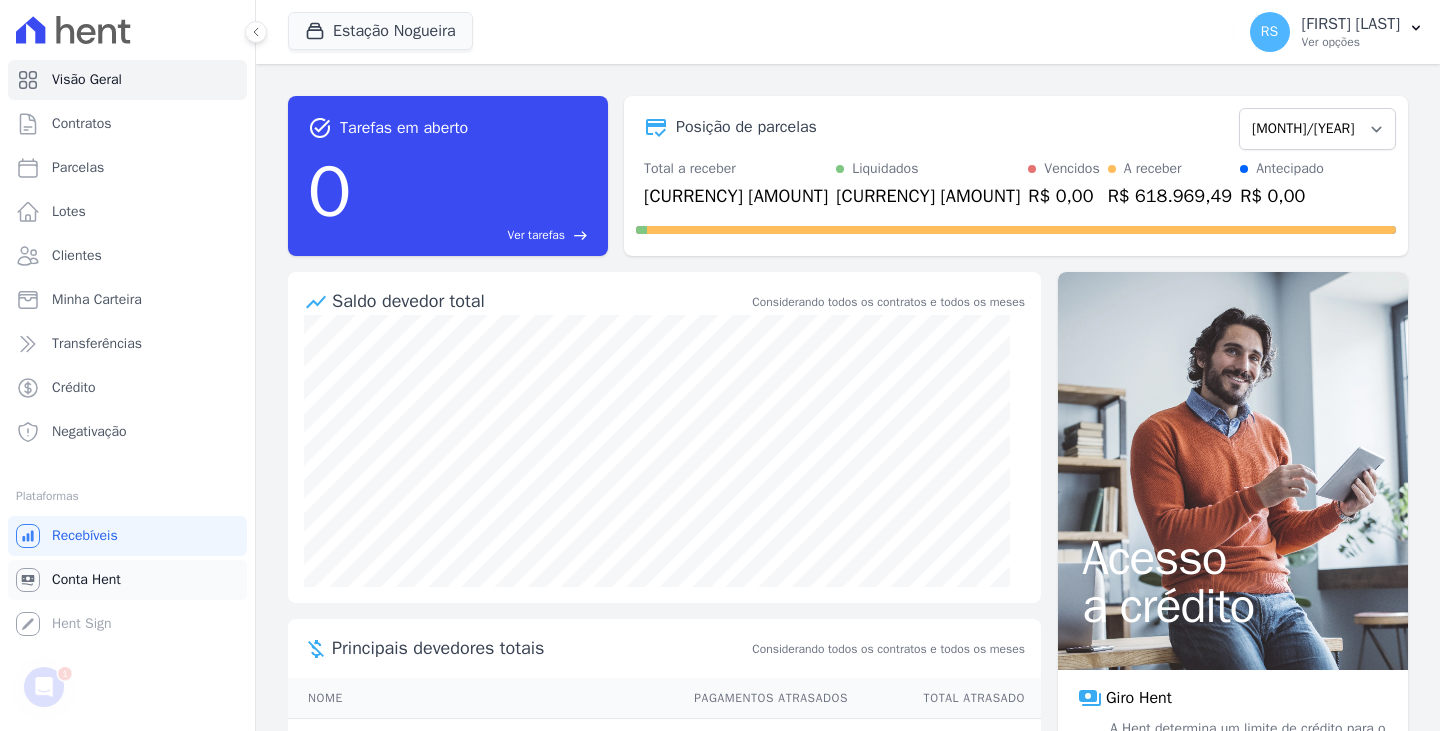 click on "Conta Hent" at bounding box center (86, 580) 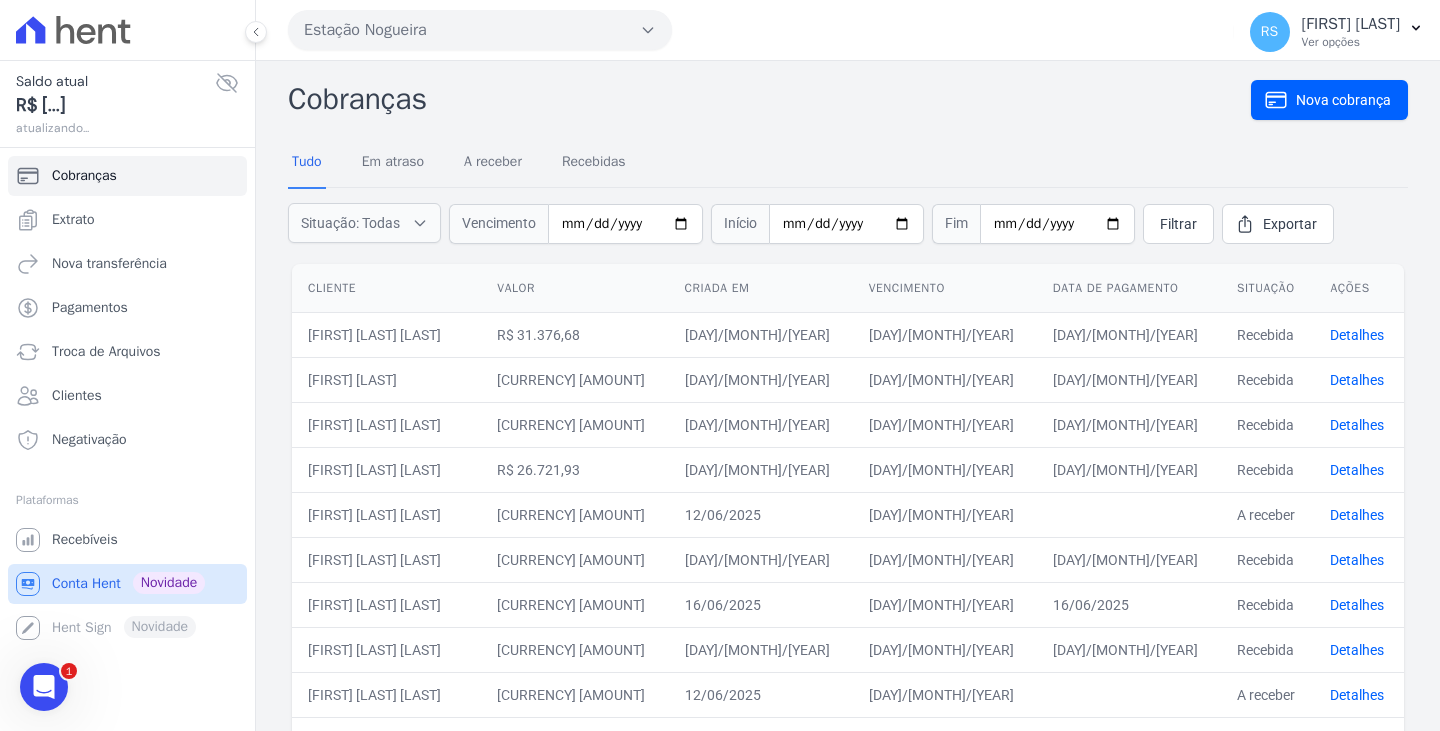 scroll, scrollTop: 0, scrollLeft: 0, axis: both 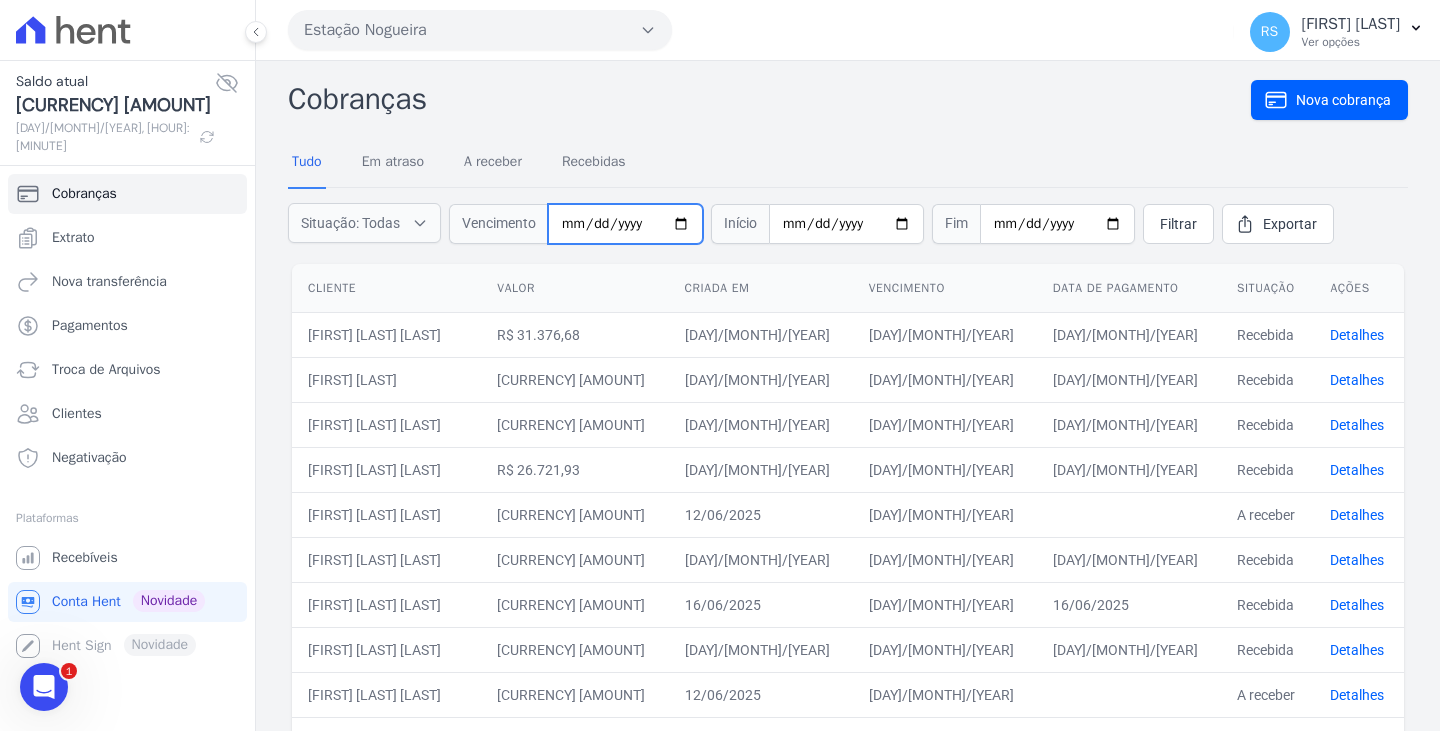 click at bounding box center (625, 224) 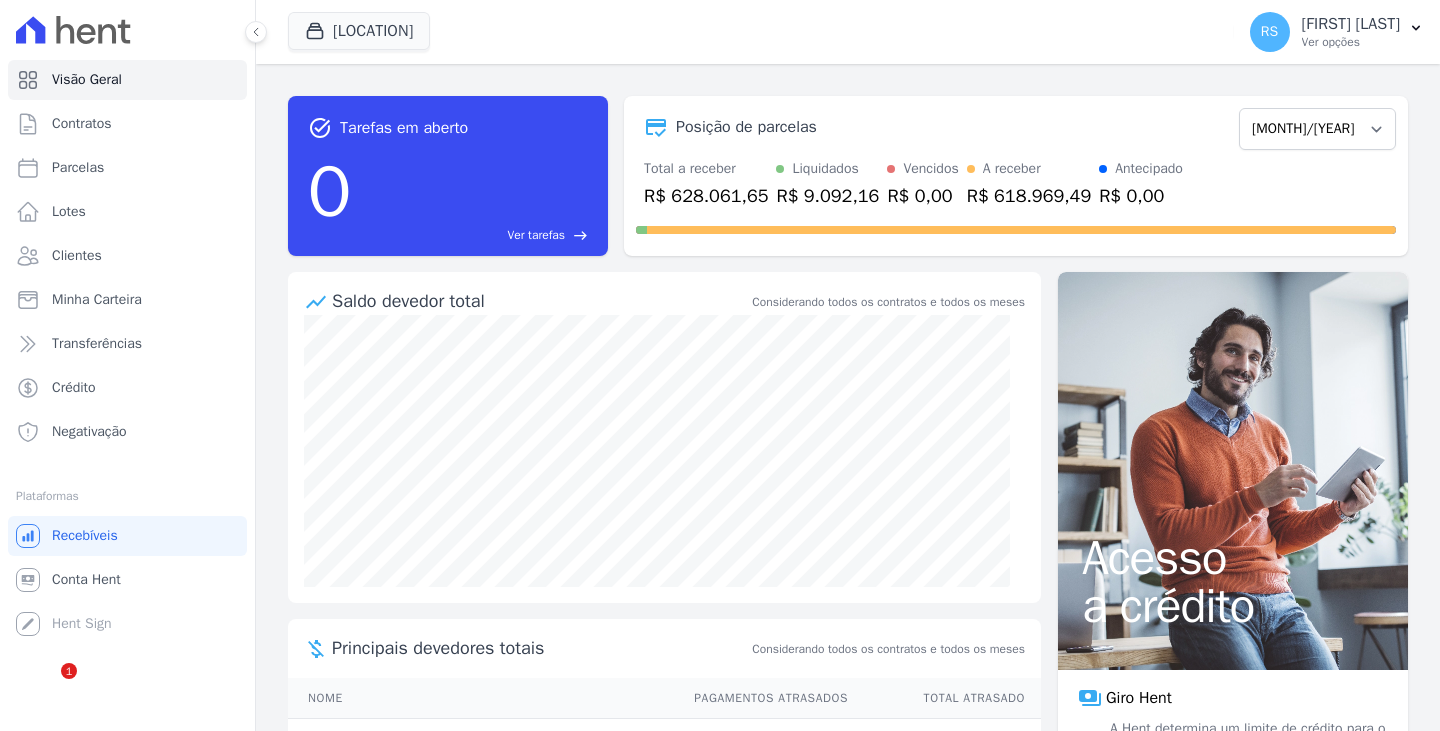 scroll, scrollTop: 0, scrollLeft: 0, axis: both 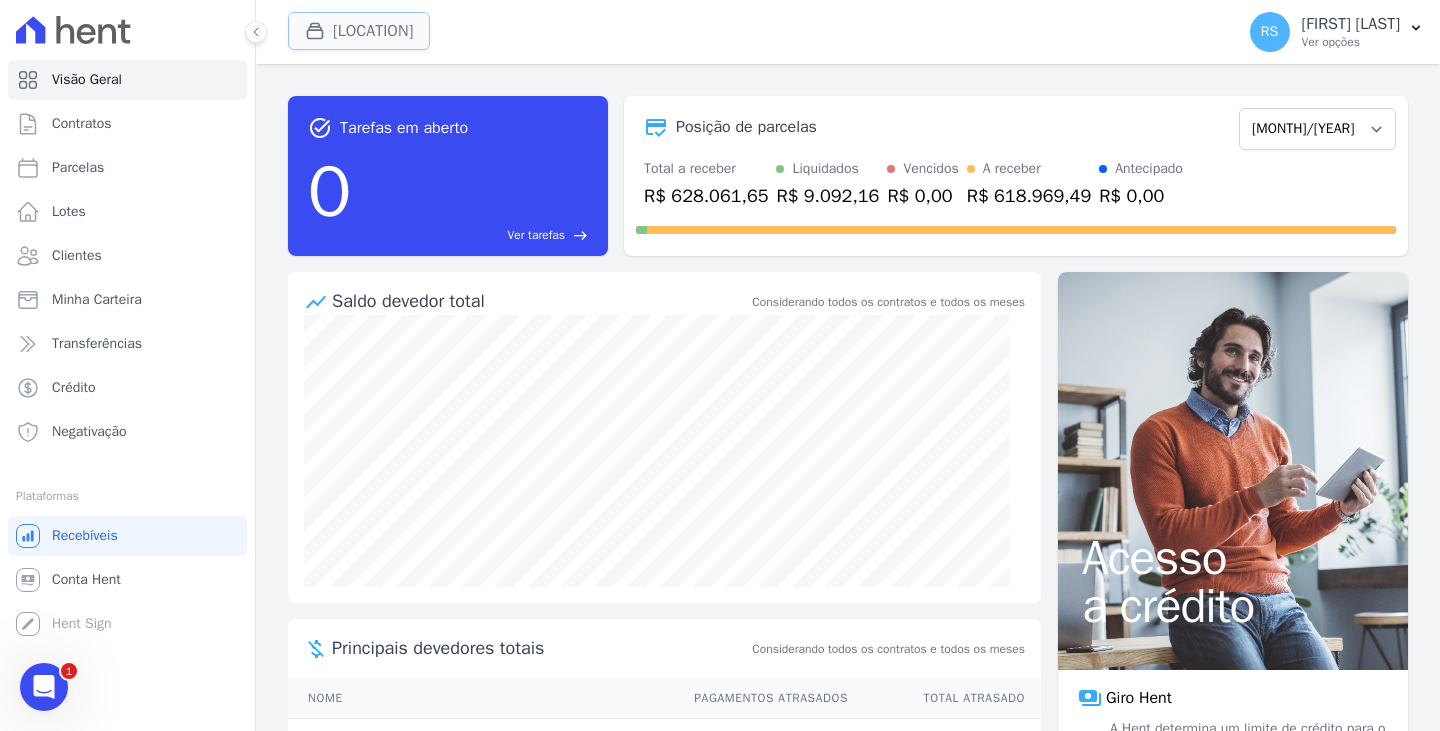 click on "[LOCATION]" at bounding box center (359, 31) 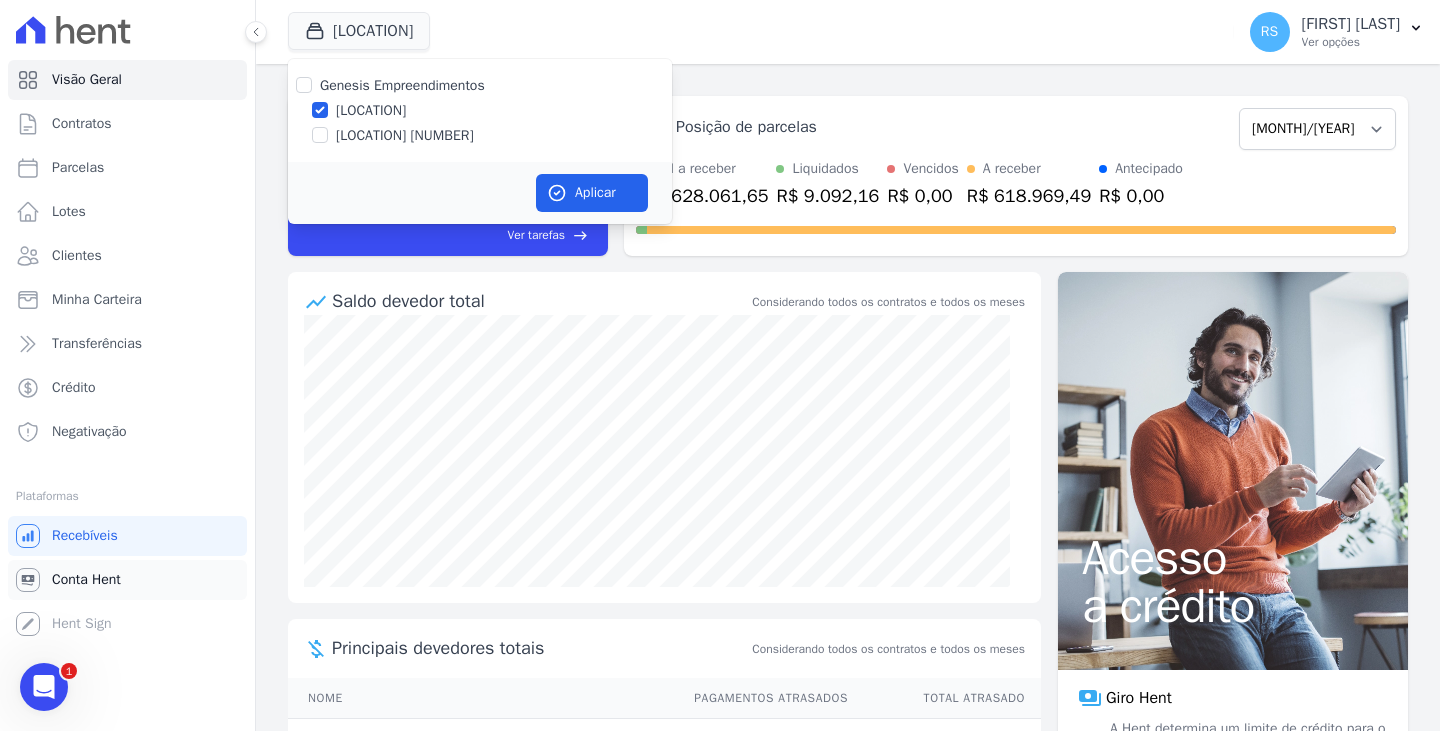 click on "Conta Hent" at bounding box center [86, 580] 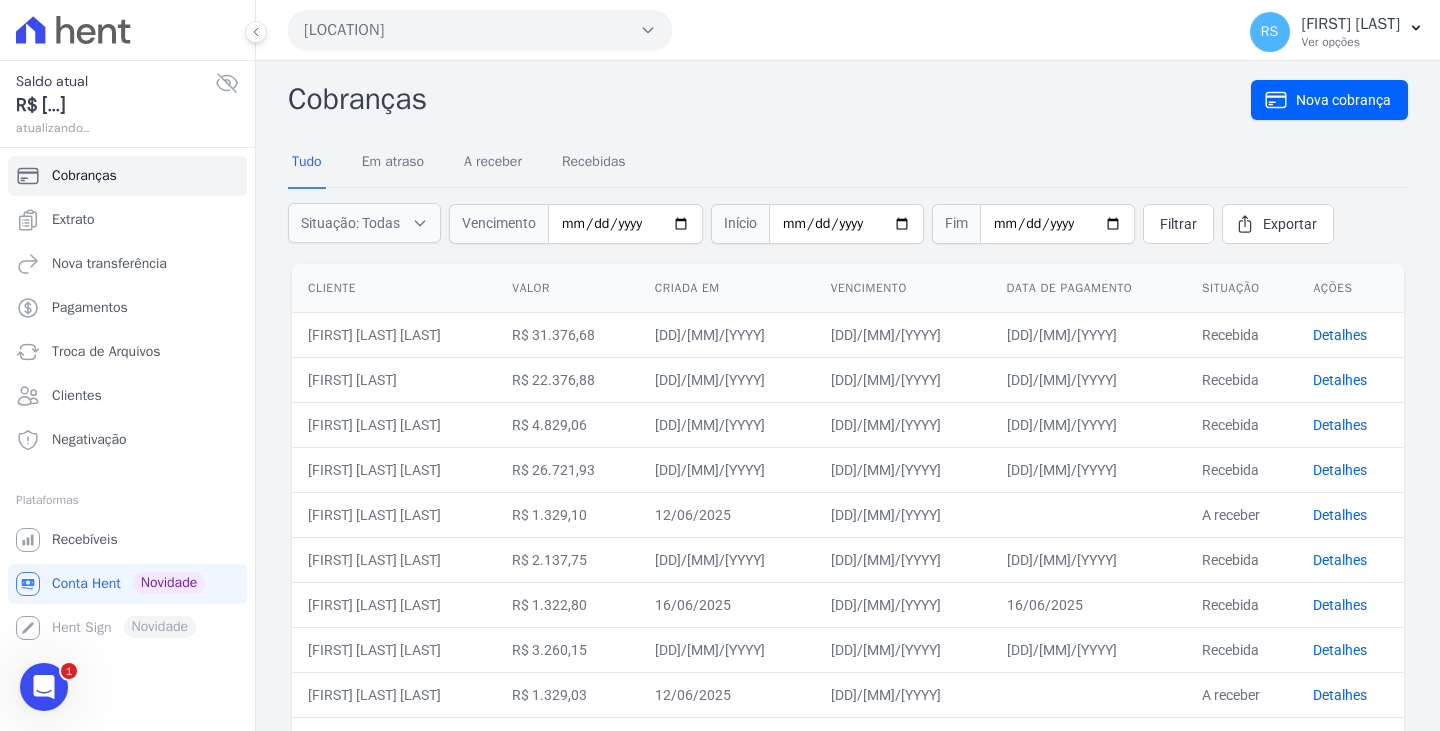 click on "[LOCATION]" at bounding box center (480, 30) 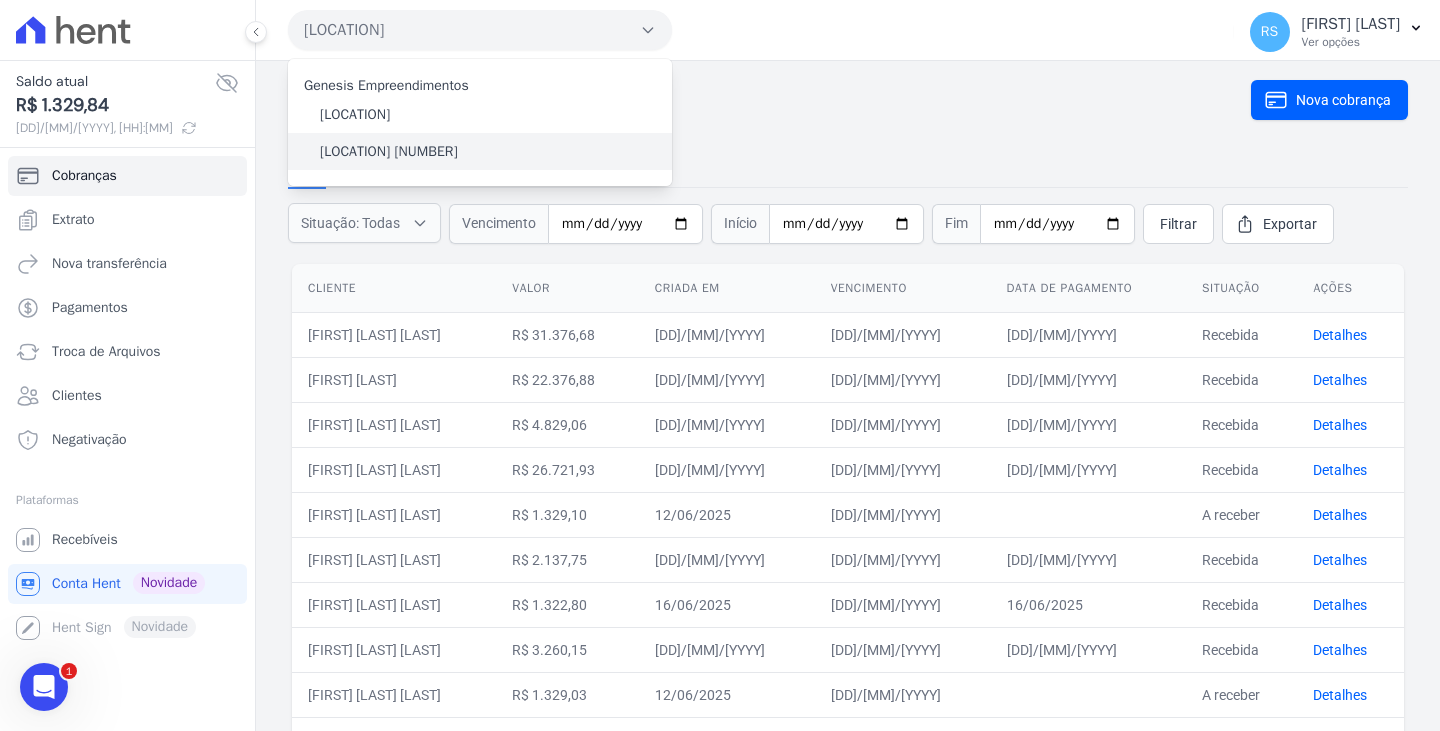 click on "[LOCATION] [NUMBER]" at bounding box center (389, 151) 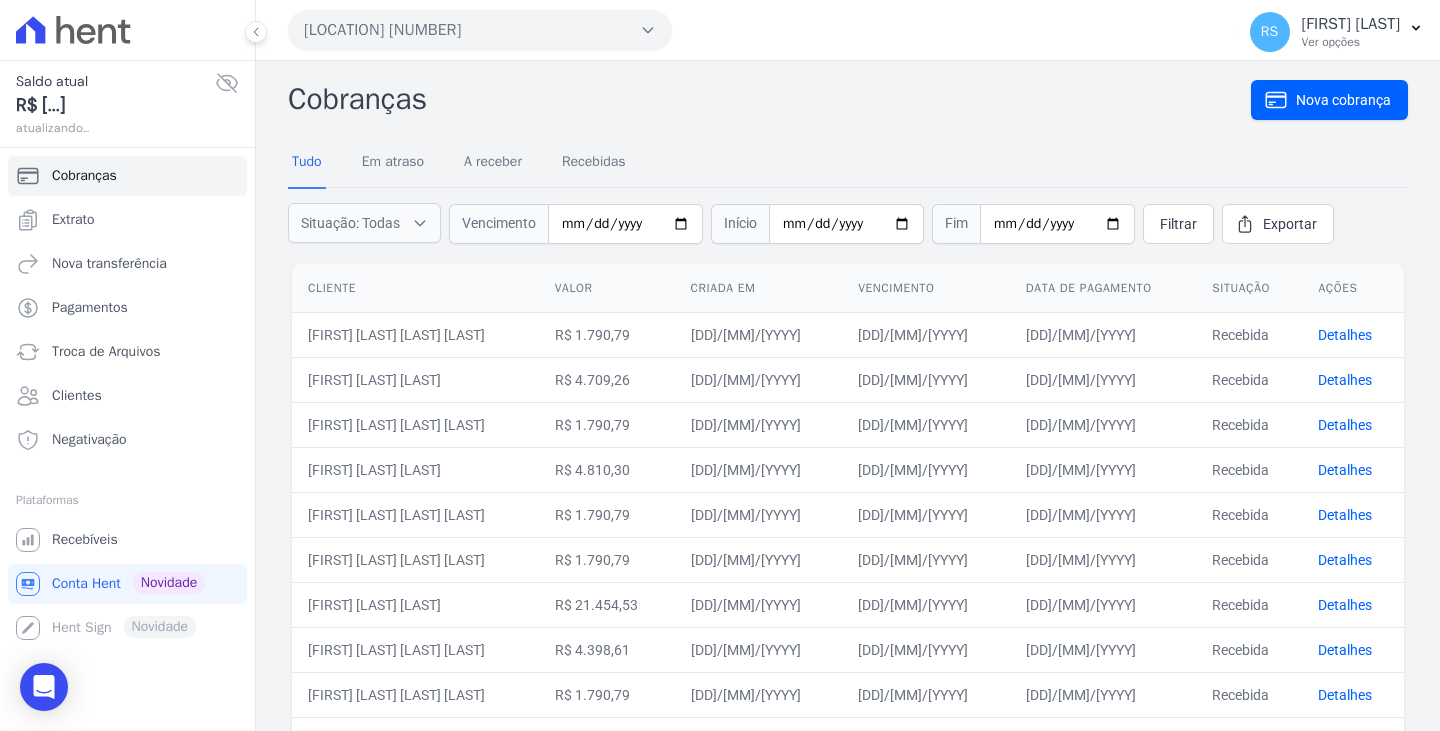 click at bounding box center [625, 224] 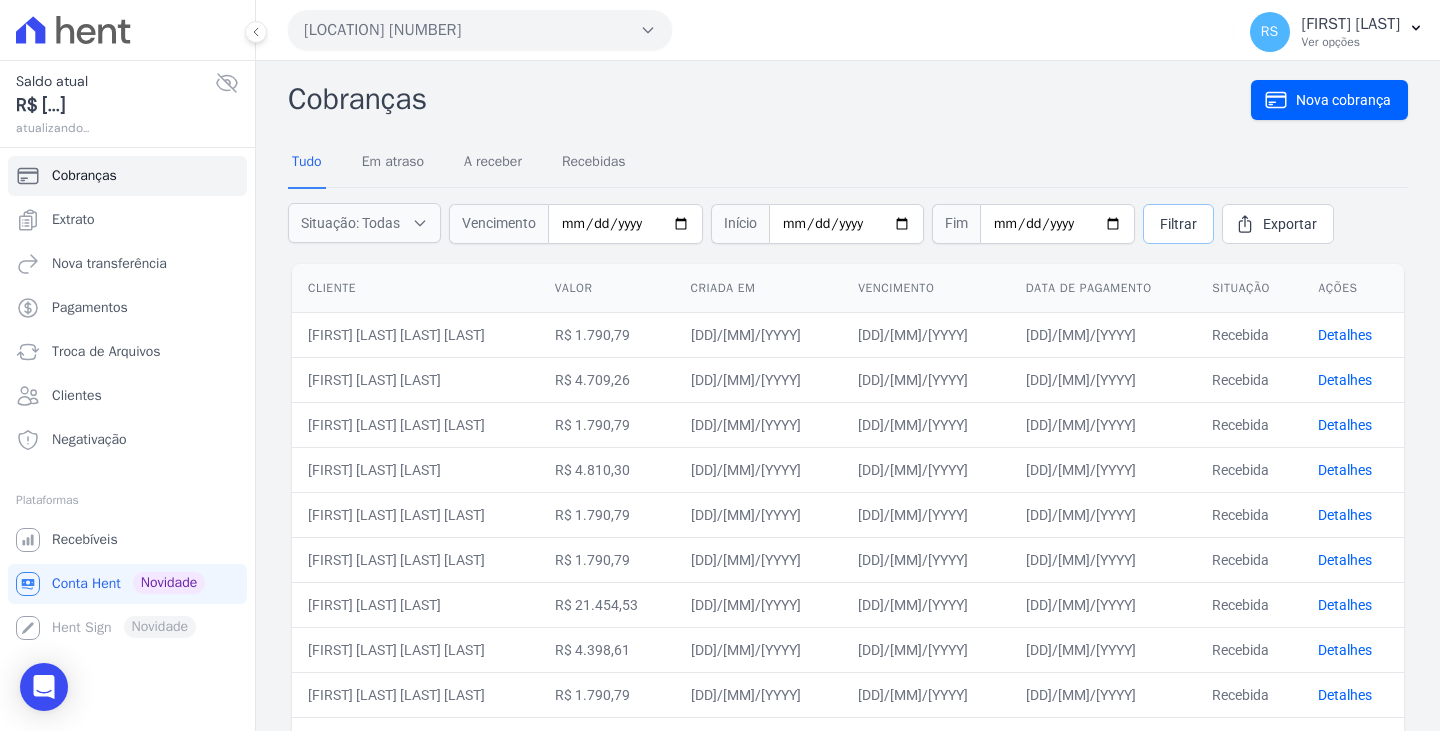 click on "Filtrar" at bounding box center [1178, 224] 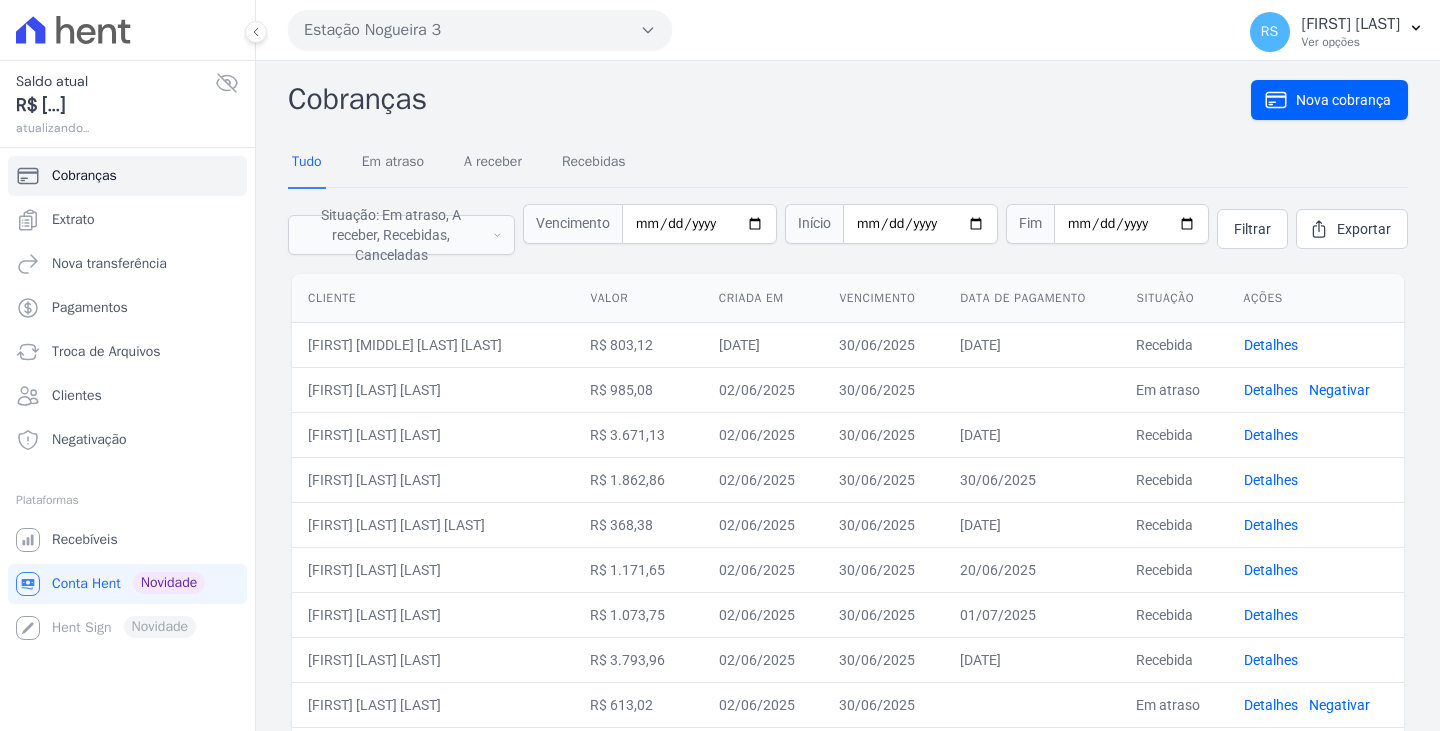 scroll, scrollTop: 0, scrollLeft: 0, axis: both 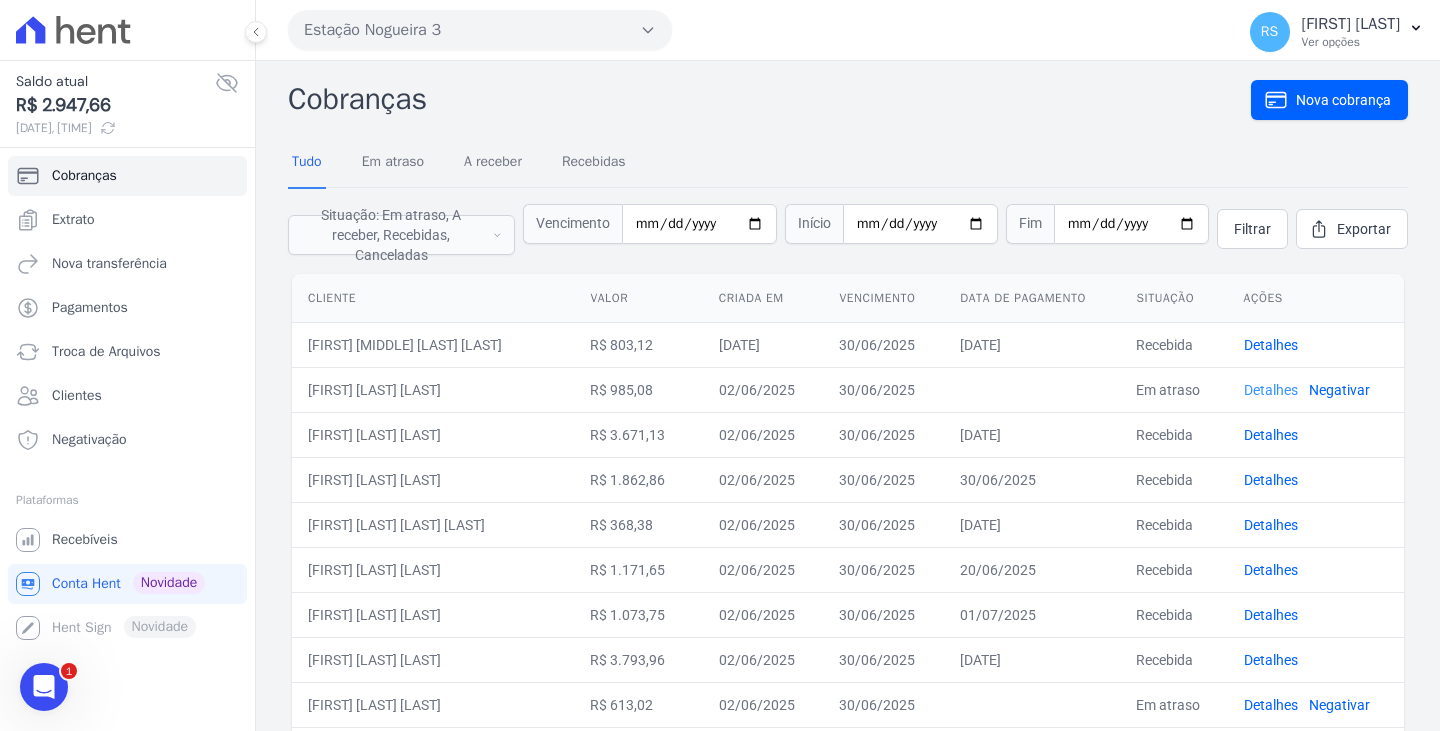 click on "Detalhes" at bounding box center (1271, 390) 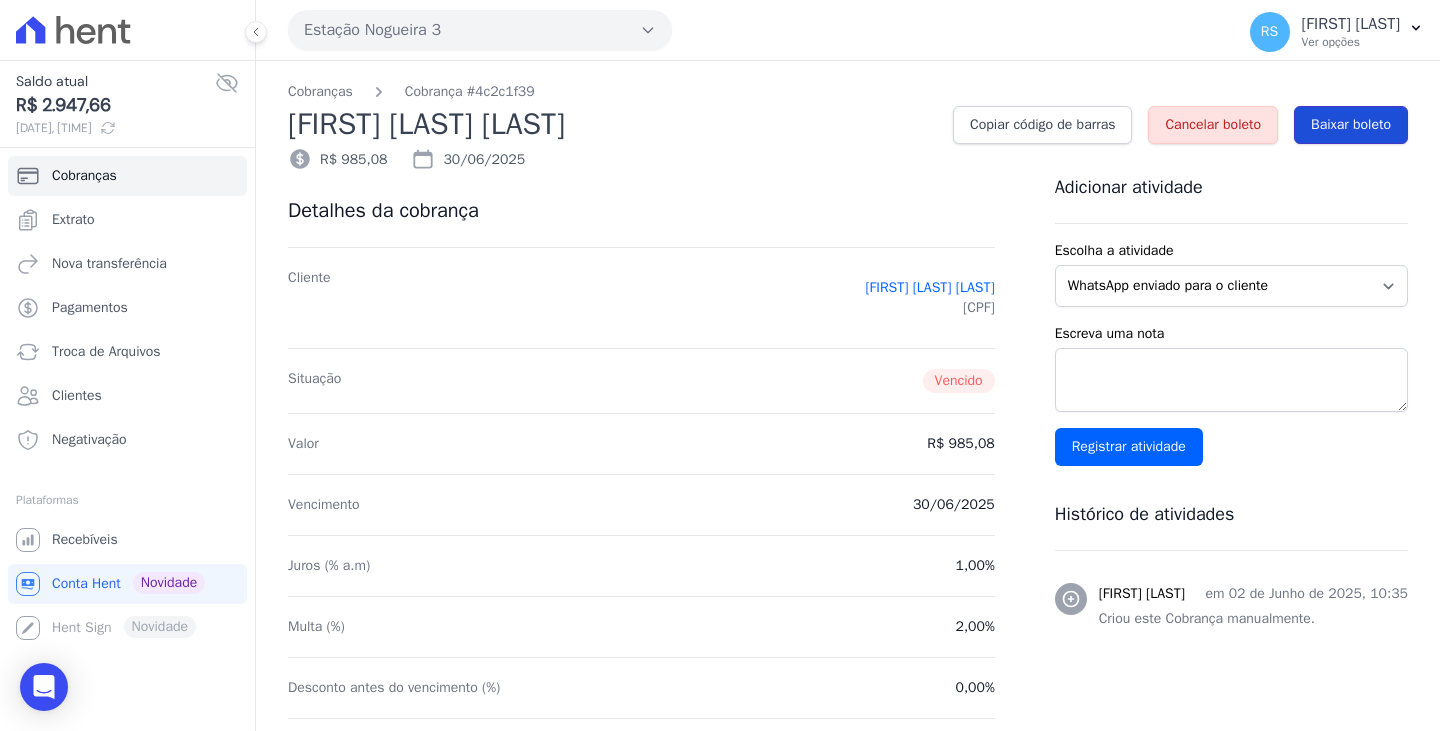 click on "Baixar boleto" at bounding box center (1351, 125) 